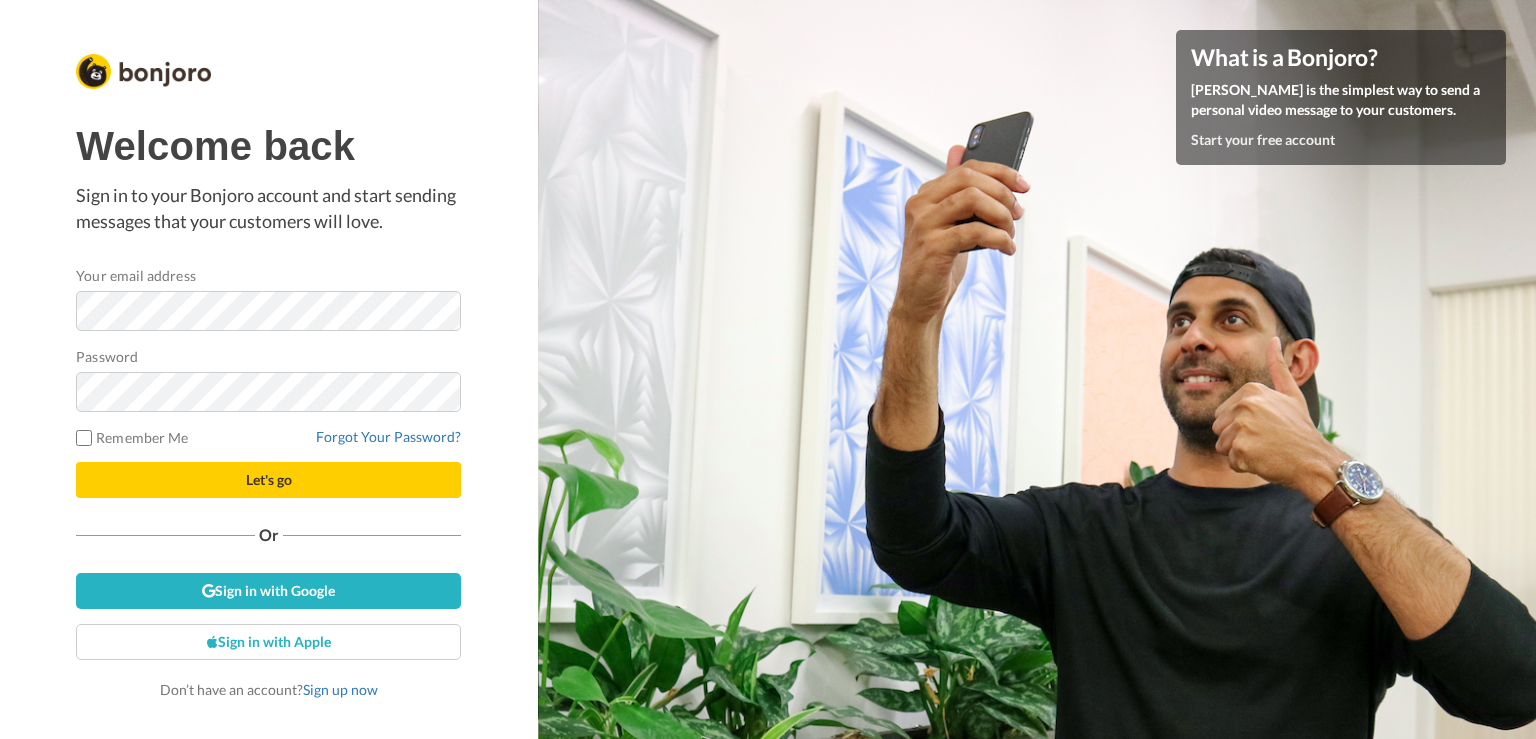scroll, scrollTop: 0, scrollLeft: 0, axis: both 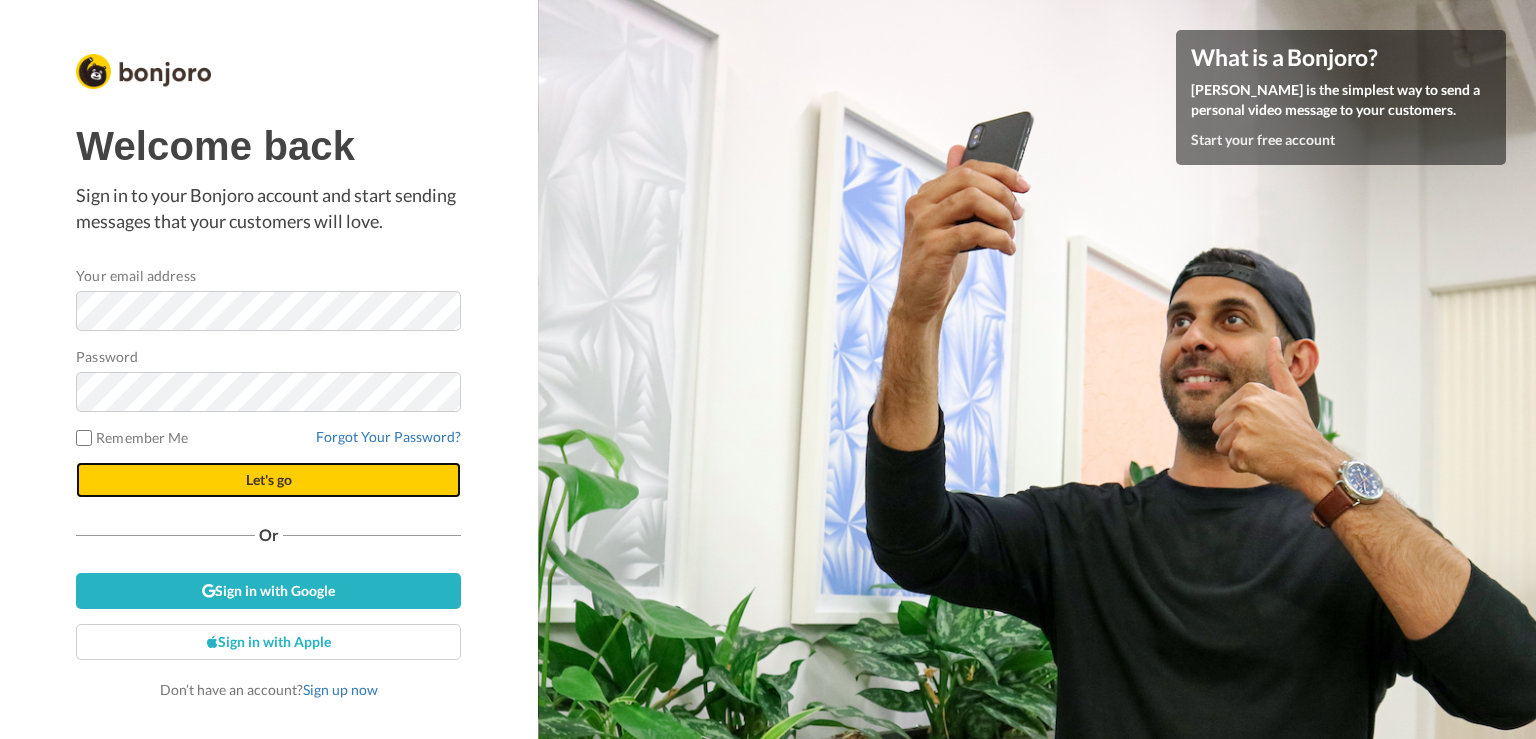 click on "Let's go" at bounding box center (268, 480) 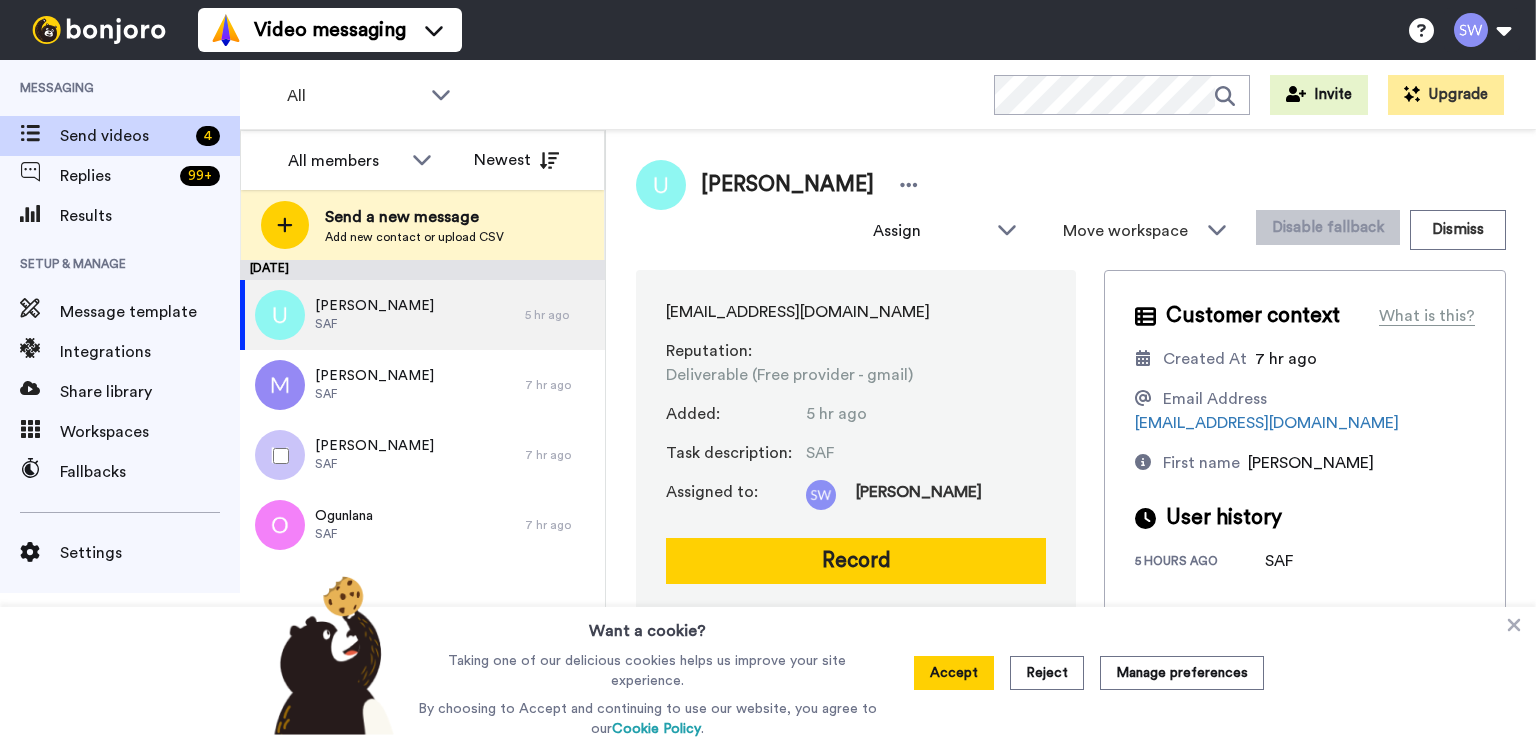 scroll, scrollTop: 0, scrollLeft: 0, axis: both 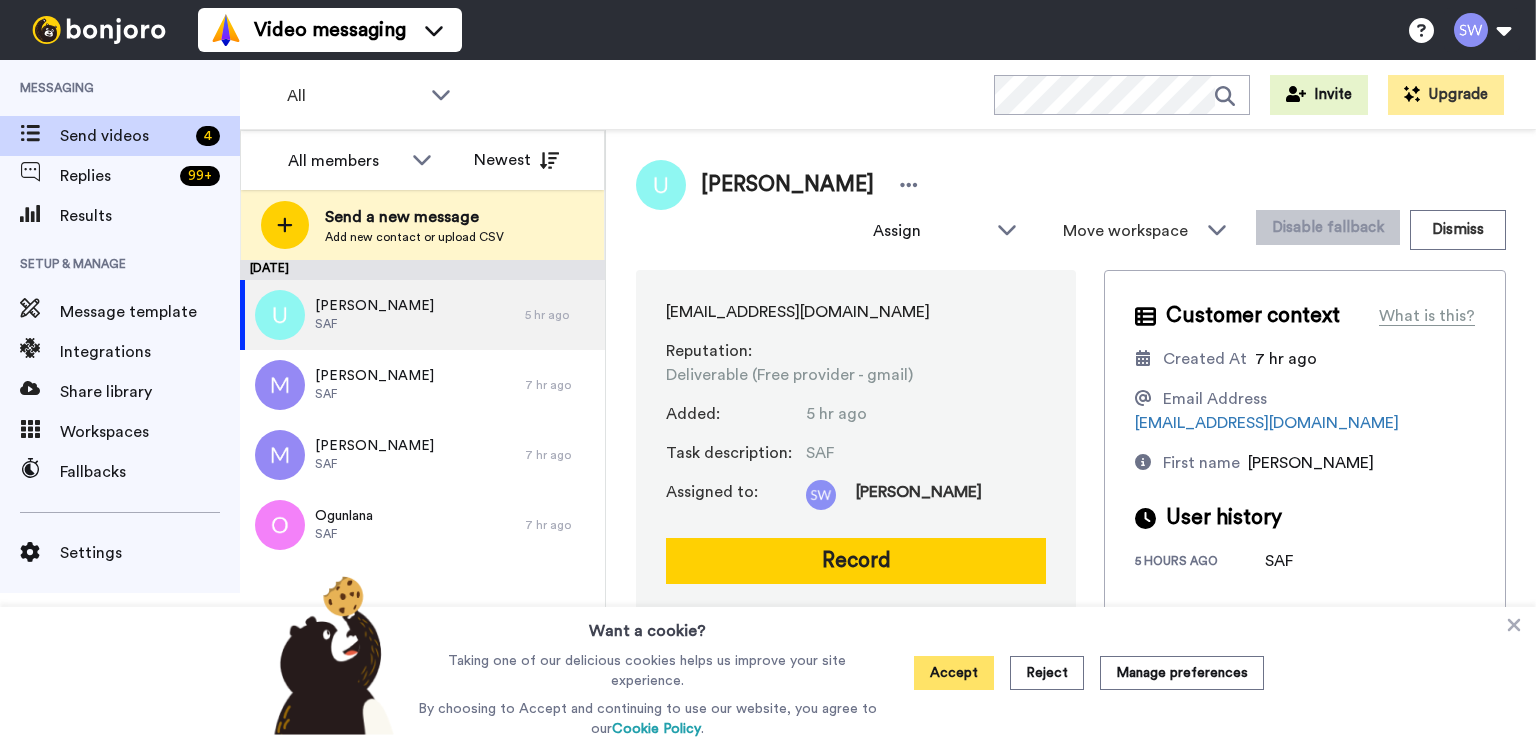 click on "Accept" at bounding box center (954, 673) 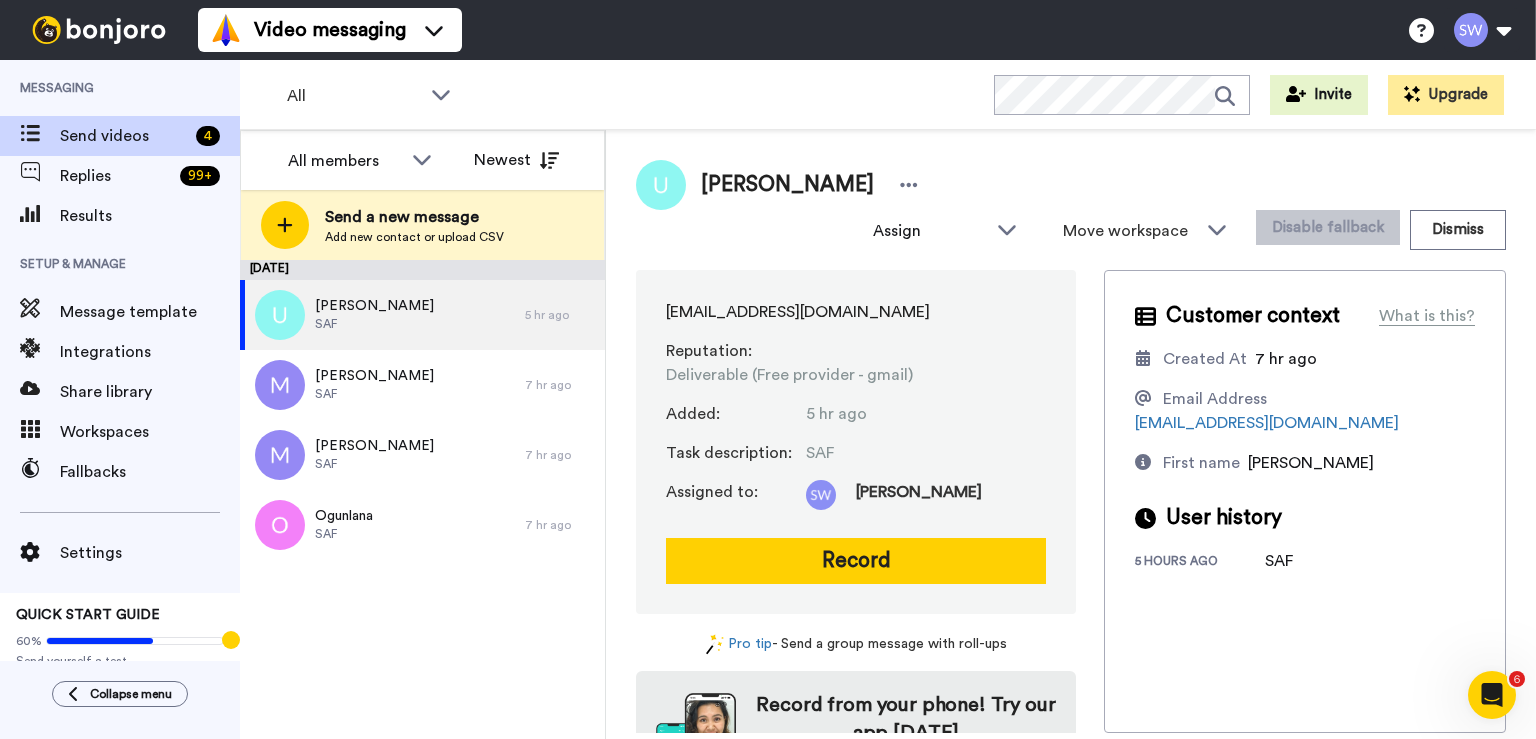 scroll, scrollTop: 0, scrollLeft: 0, axis: both 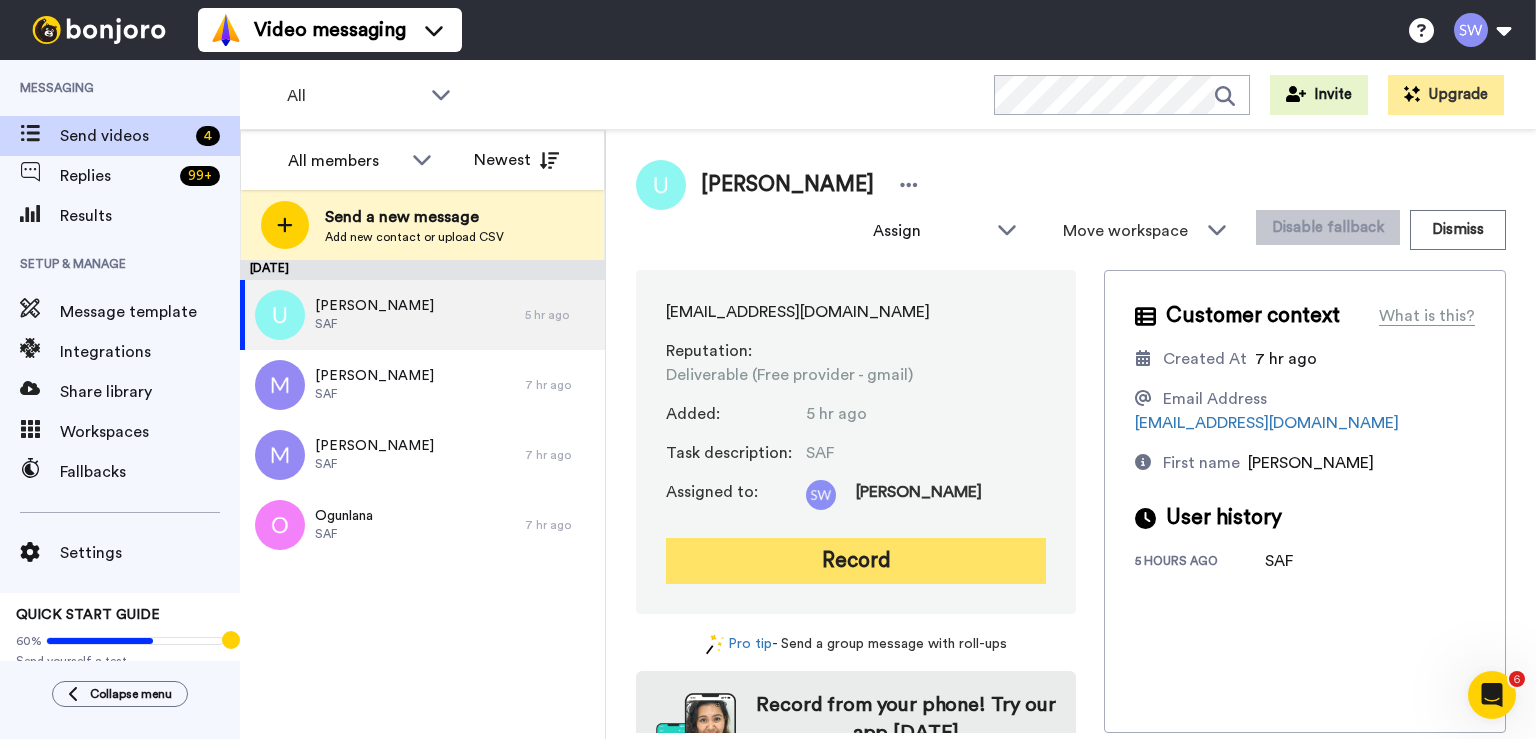 click on "Record" at bounding box center [856, 561] 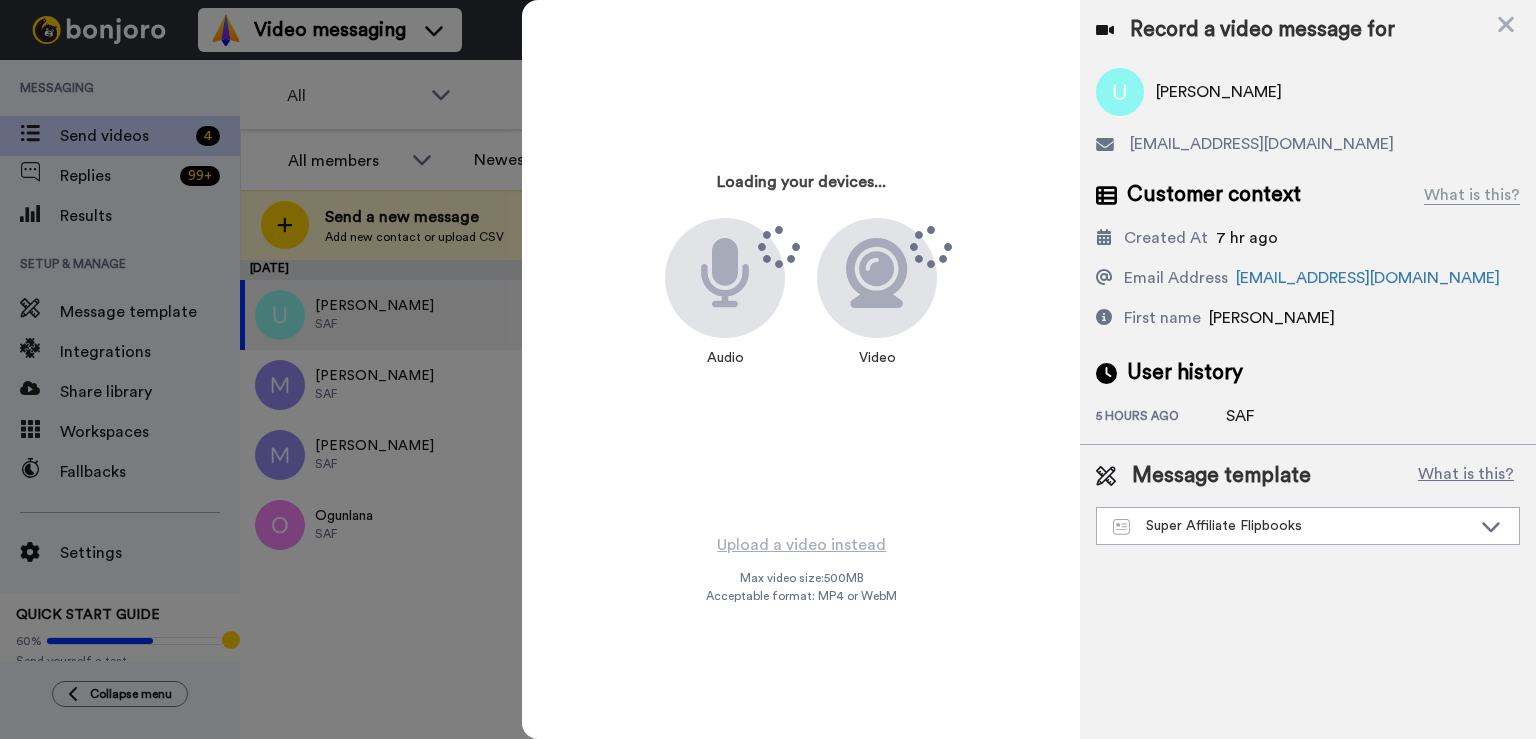 type 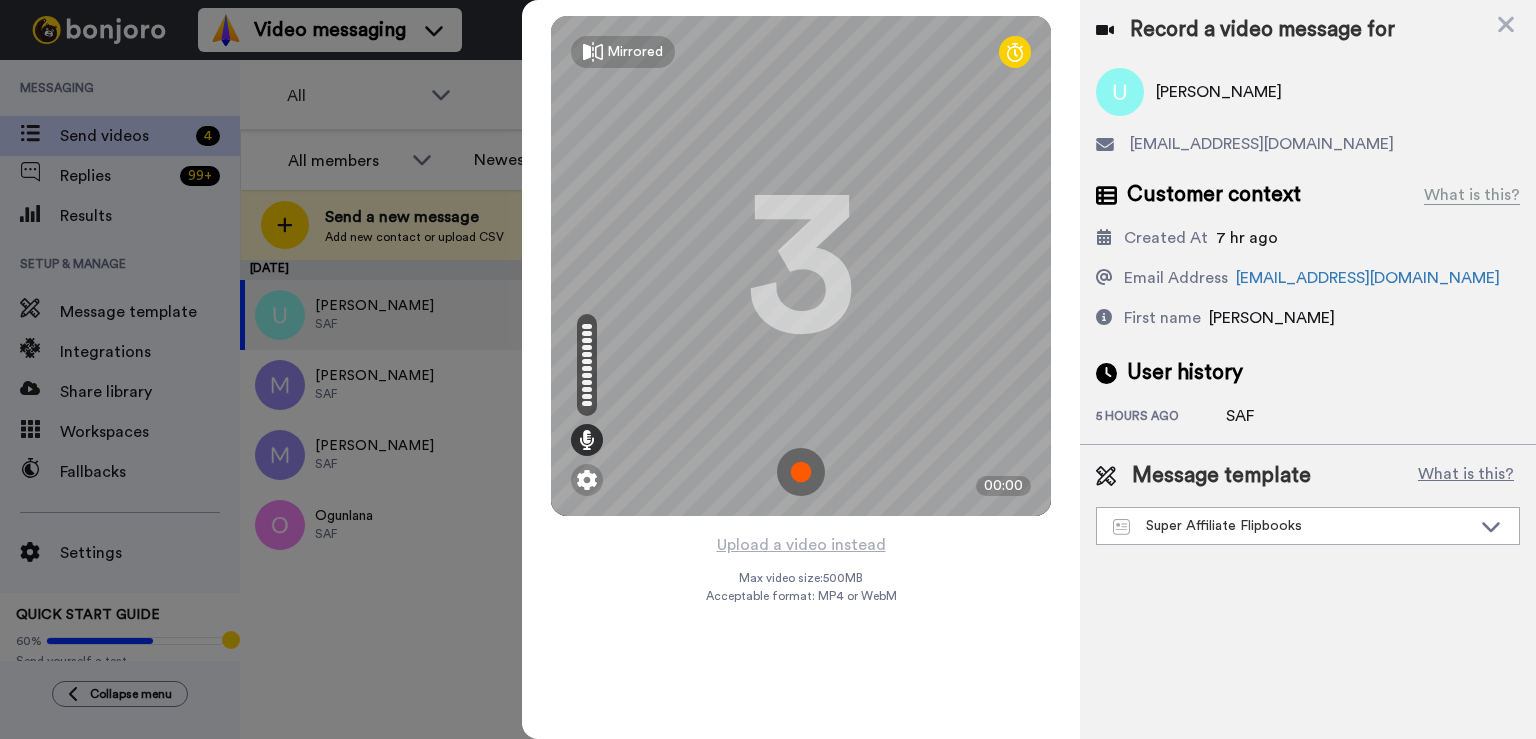 click on "Mirrored Redo 3  00:00 Upload a video instead Max video size:  500 MB Acceptable format: MP4 or WebM" at bounding box center [801, 369] 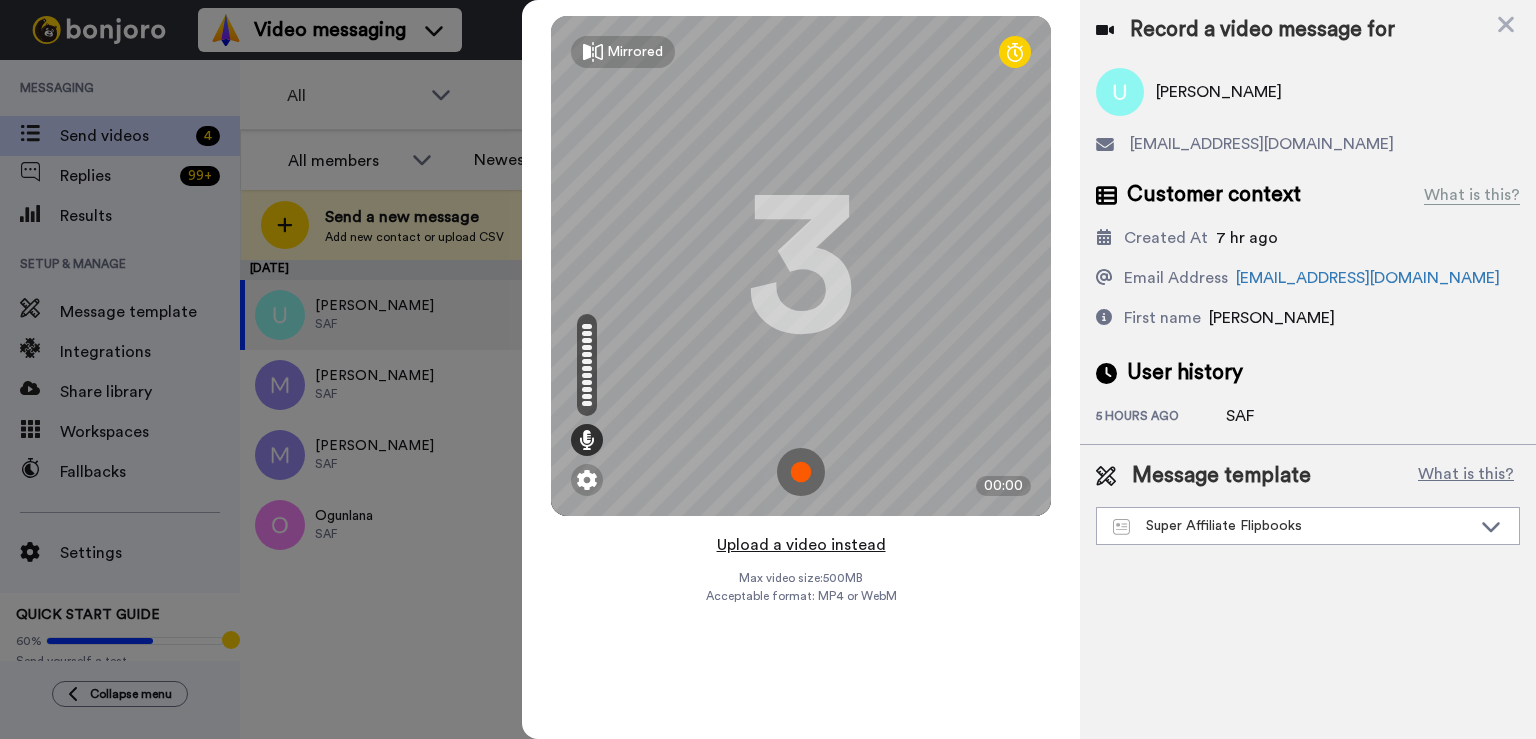 click on "Upload a video instead" at bounding box center [801, 545] 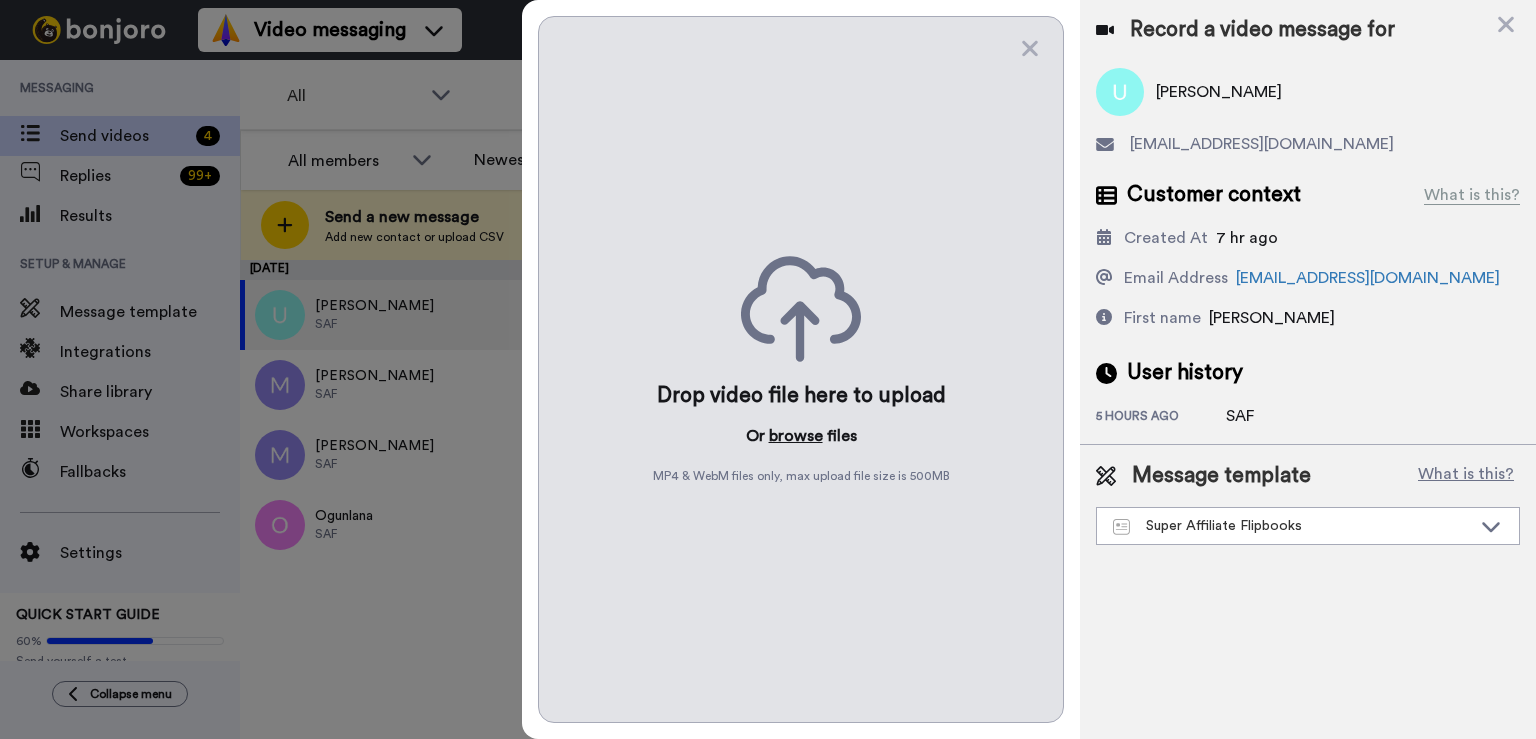 click on "browse" at bounding box center [796, 436] 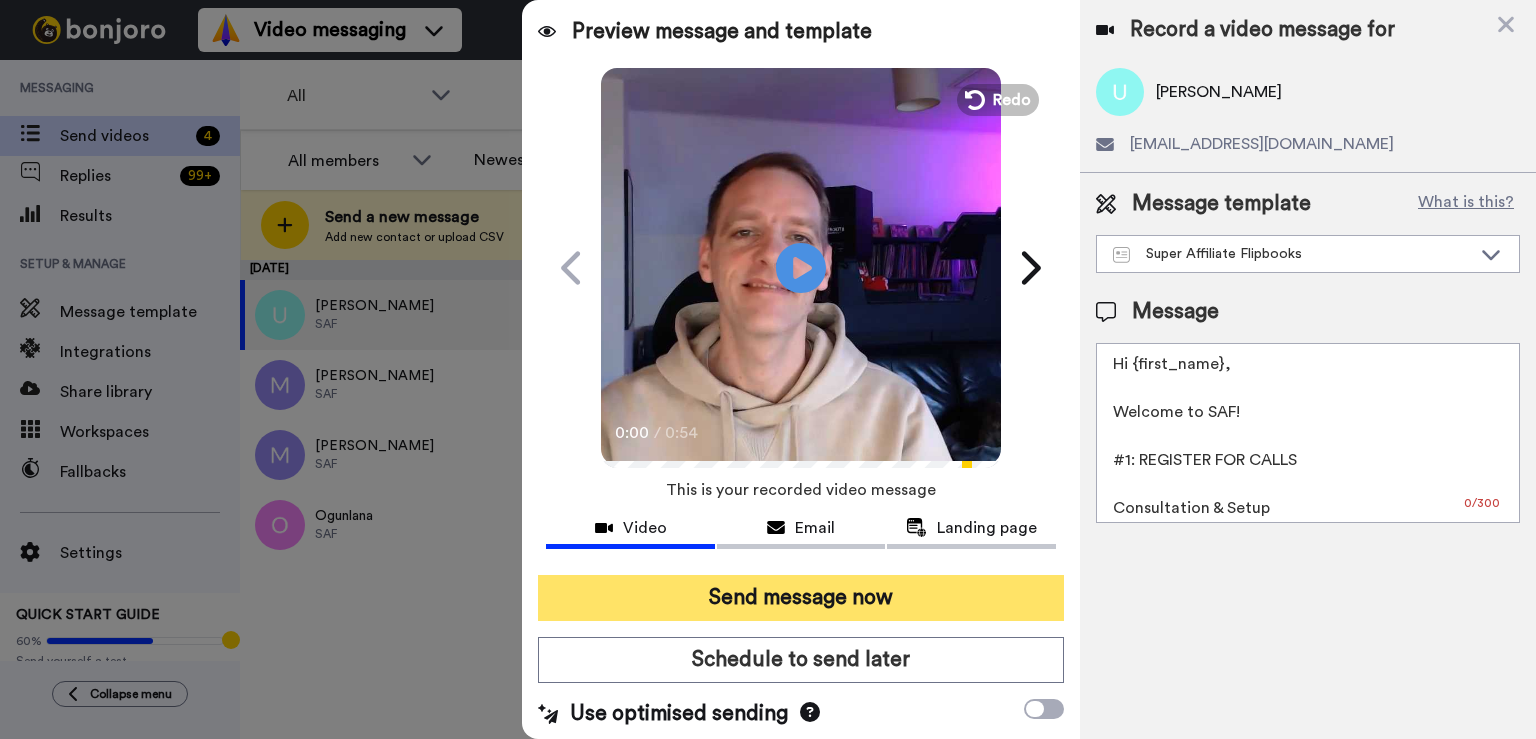 click on "Send message now" at bounding box center (801, 598) 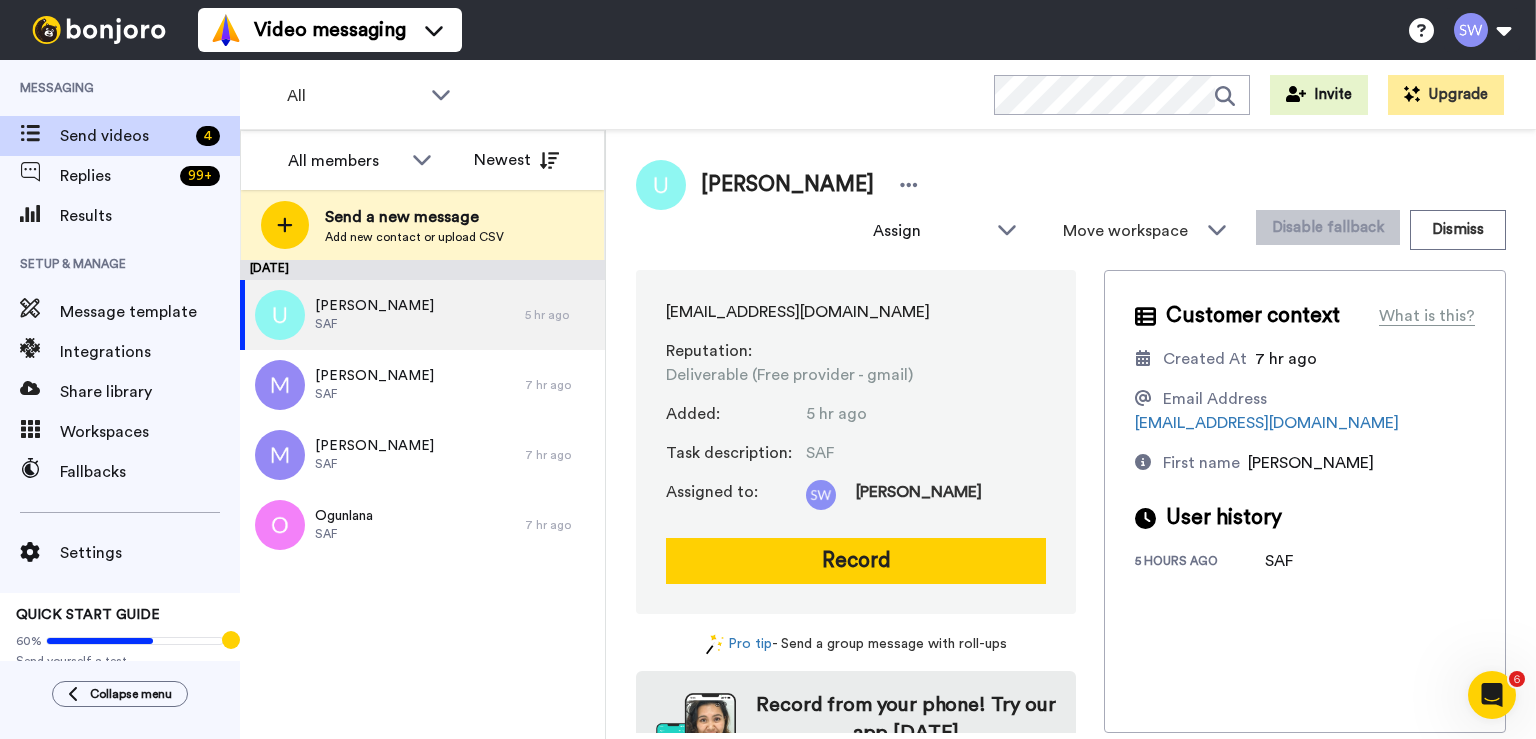 scroll, scrollTop: 0, scrollLeft: 0, axis: both 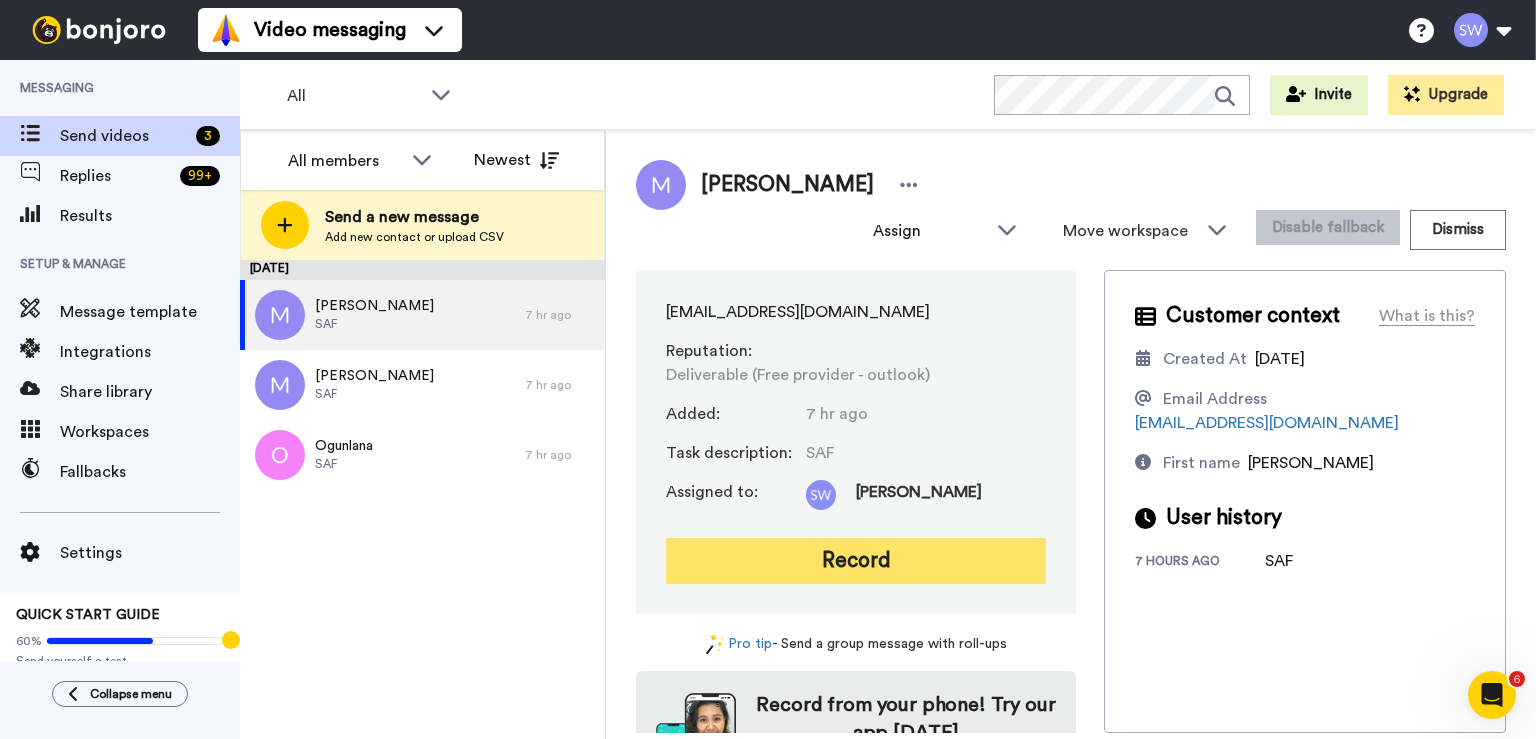 click on "Record" at bounding box center (856, 561) 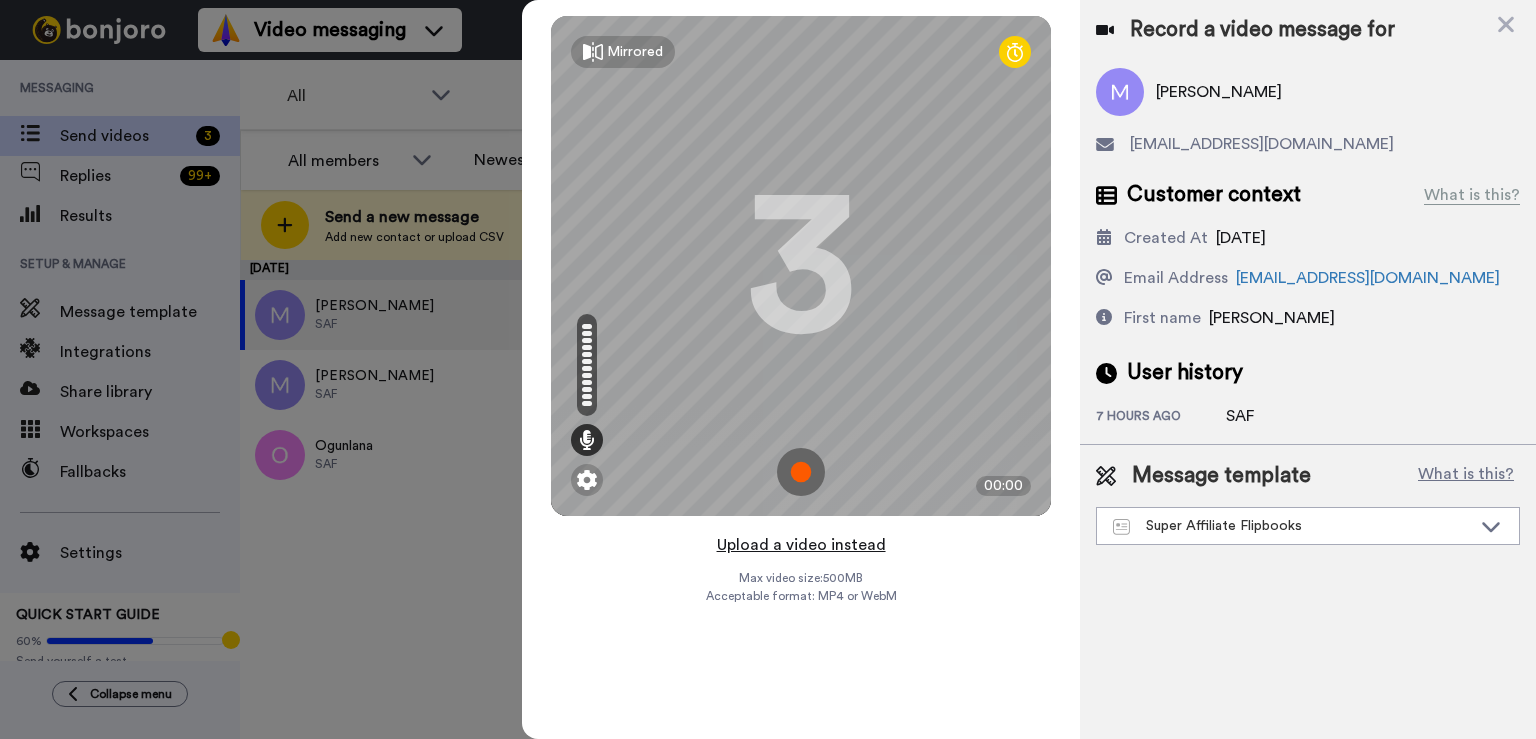 click on "Upload a video instead" at bounding box center (801, 545) 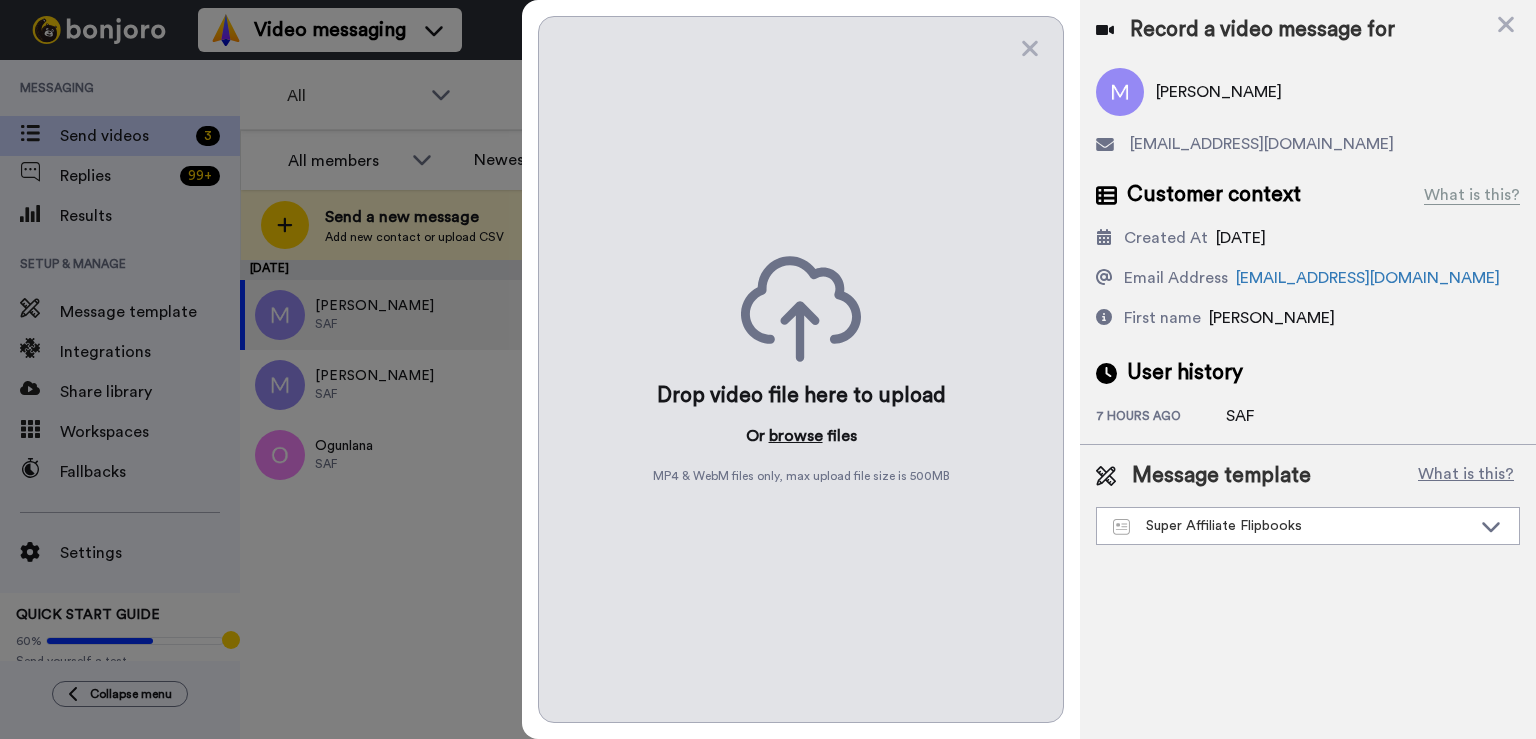 click on "browse" at bounding box center (796, 436) 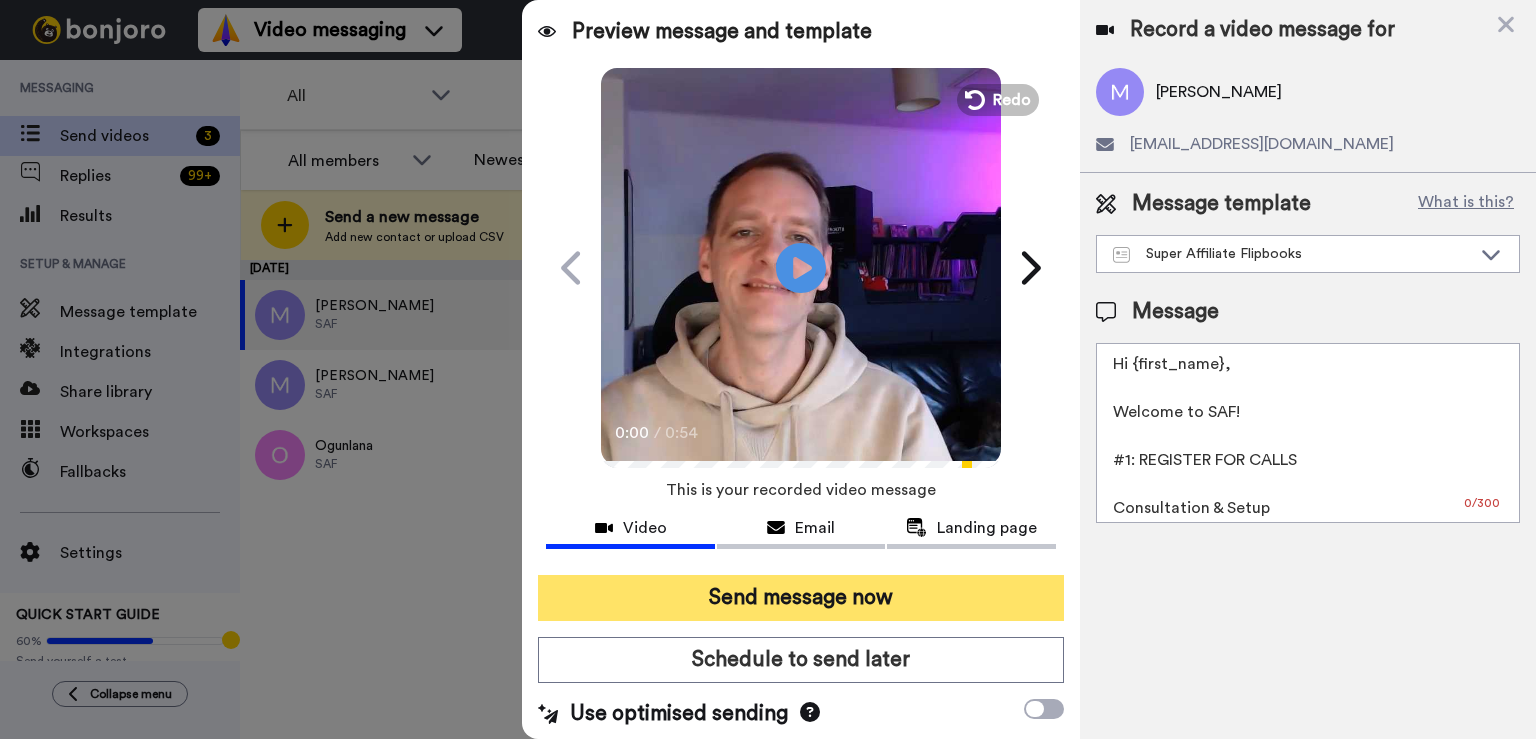 click on "Send message now" at bounding box center (801, 598) 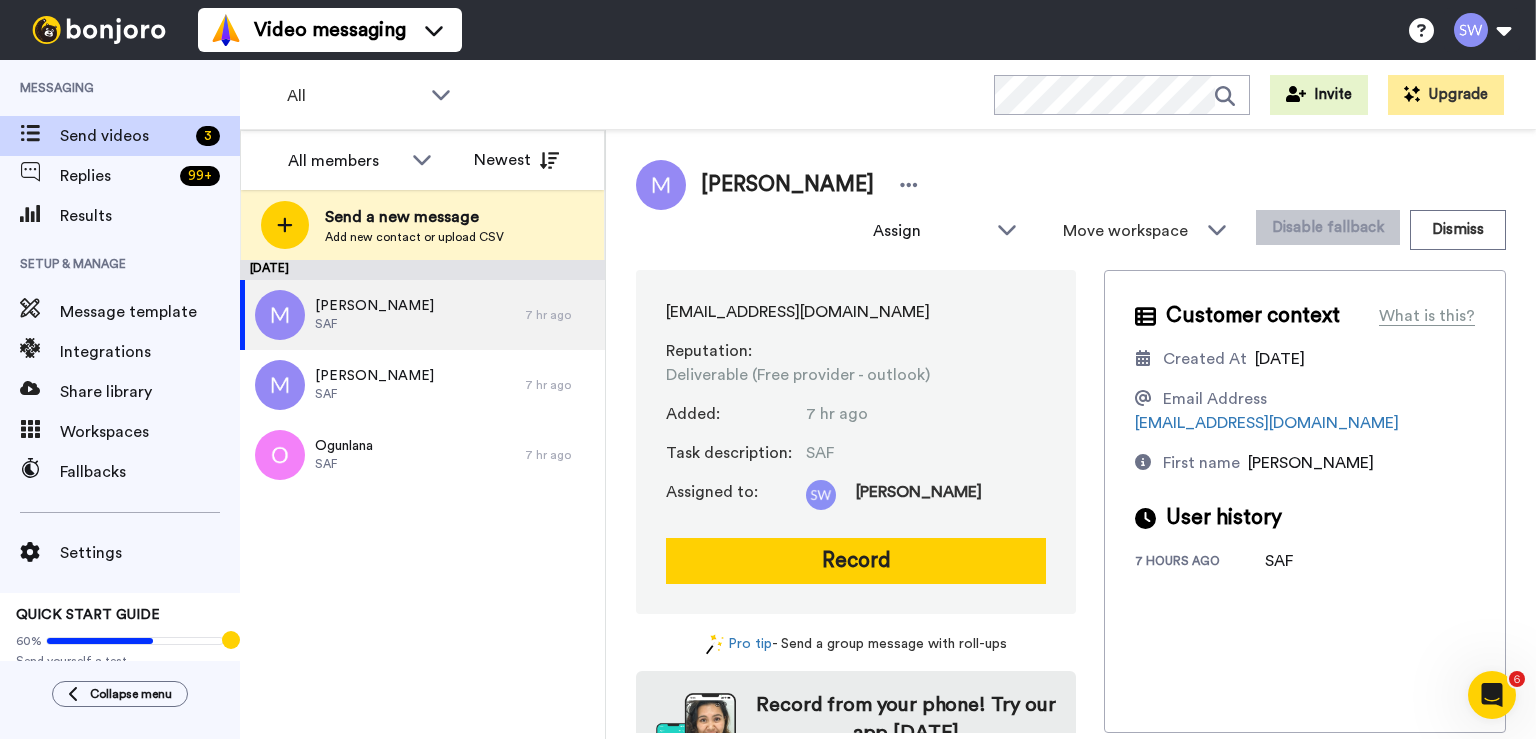 scroll, scrollTop: 0, scrollLeft: 0, axis: both 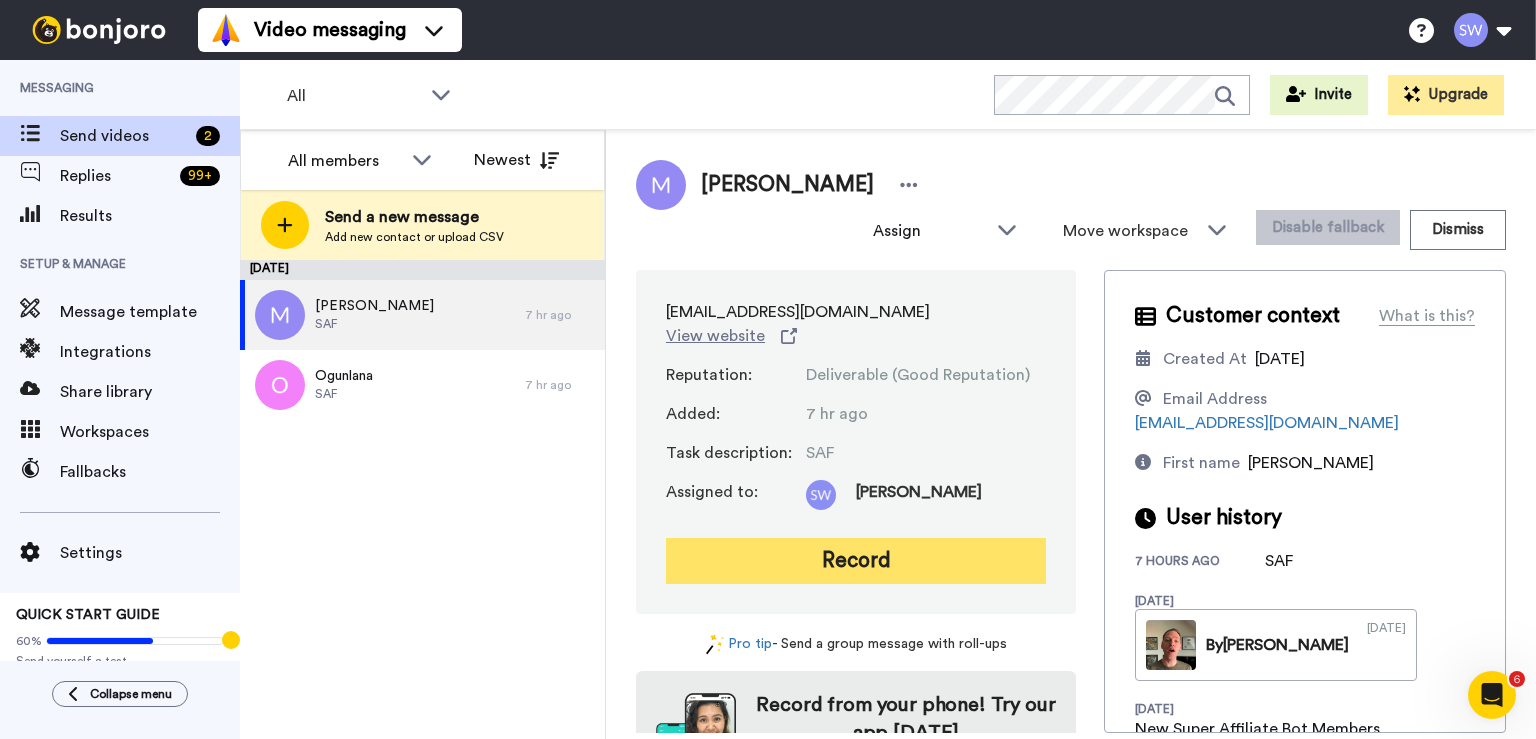 click on "Record" at bounding box center [856, 561] 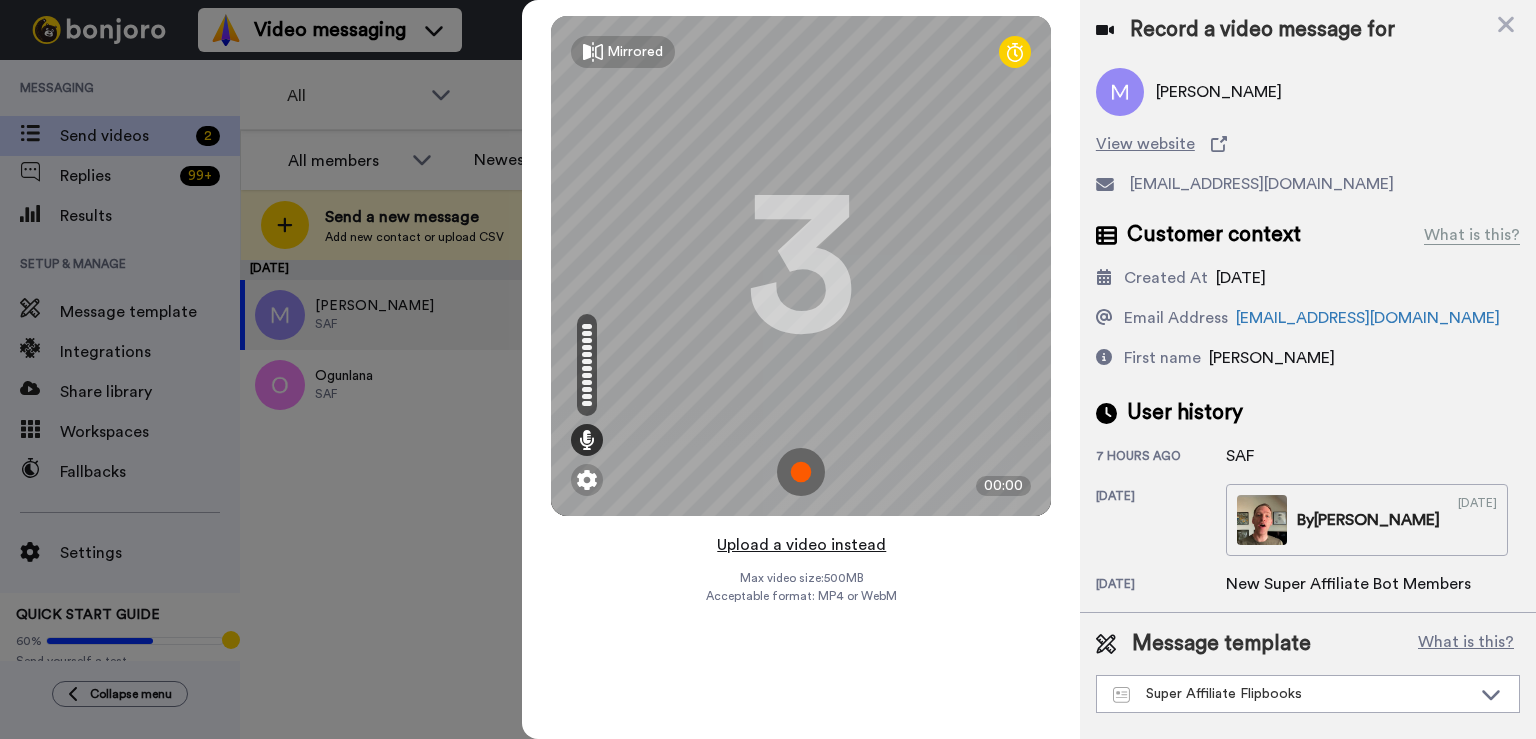 click on "Upload a video instead" at bounding box center (801, 545) 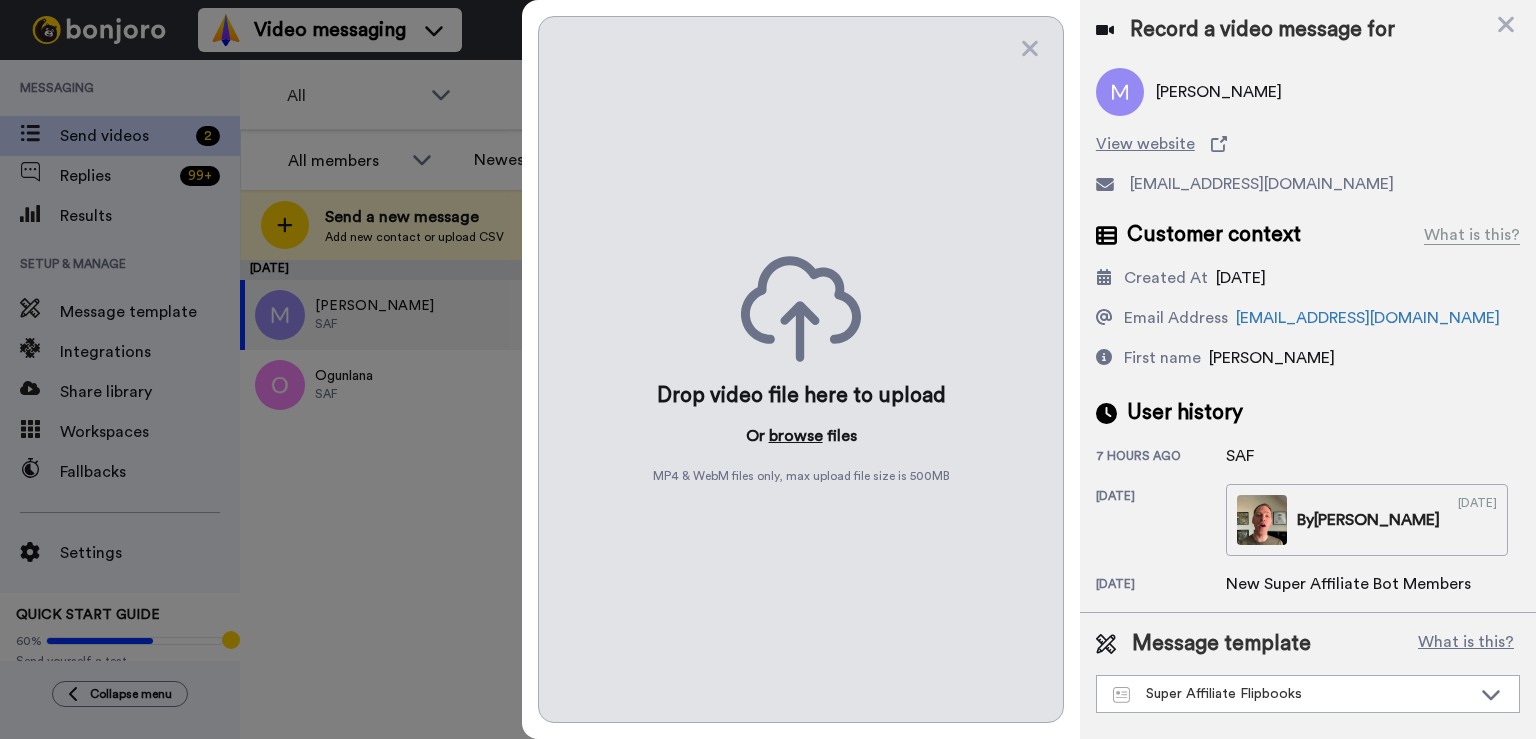 click on "browse" at bounding box center (796, 436) 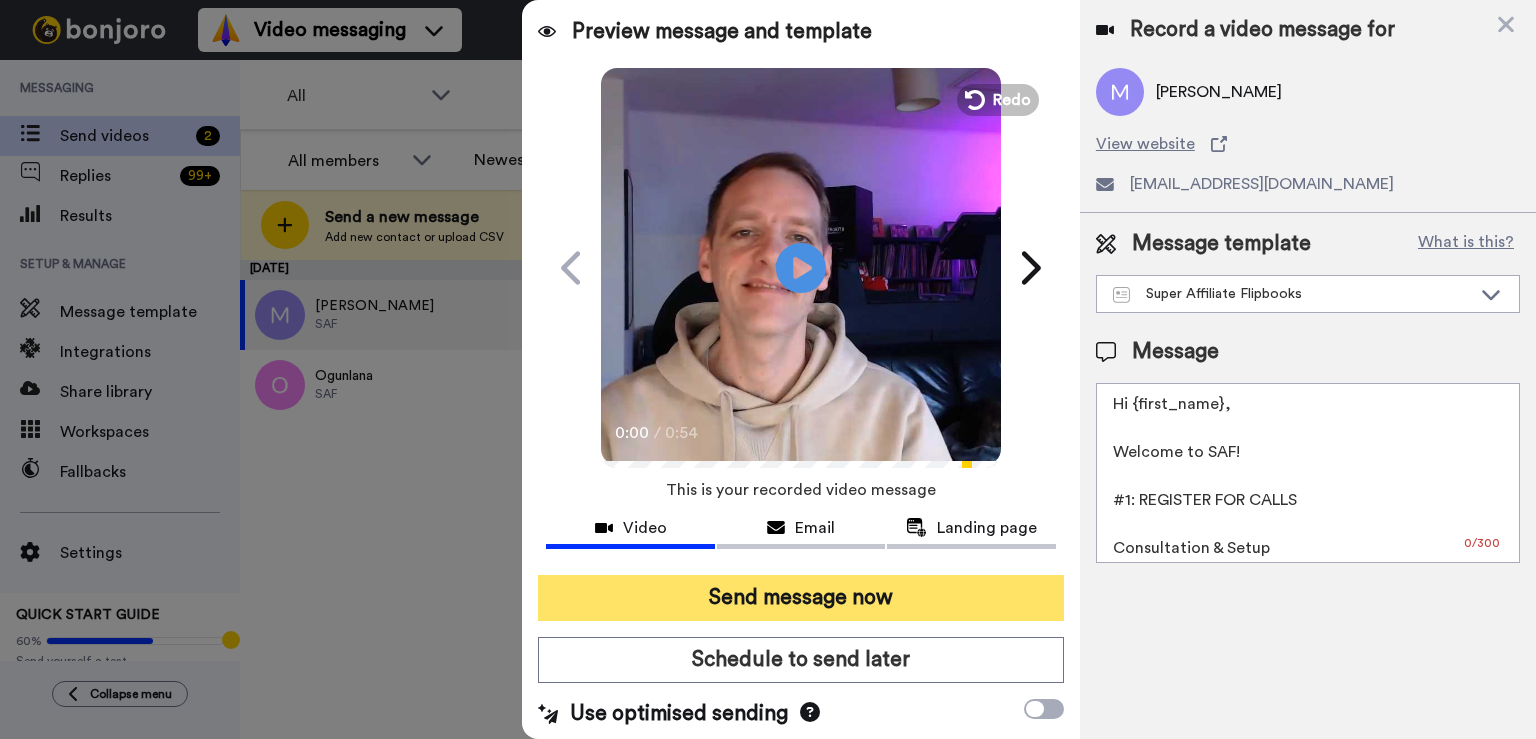 click on "Send message now" at bounding box center [801, 598] 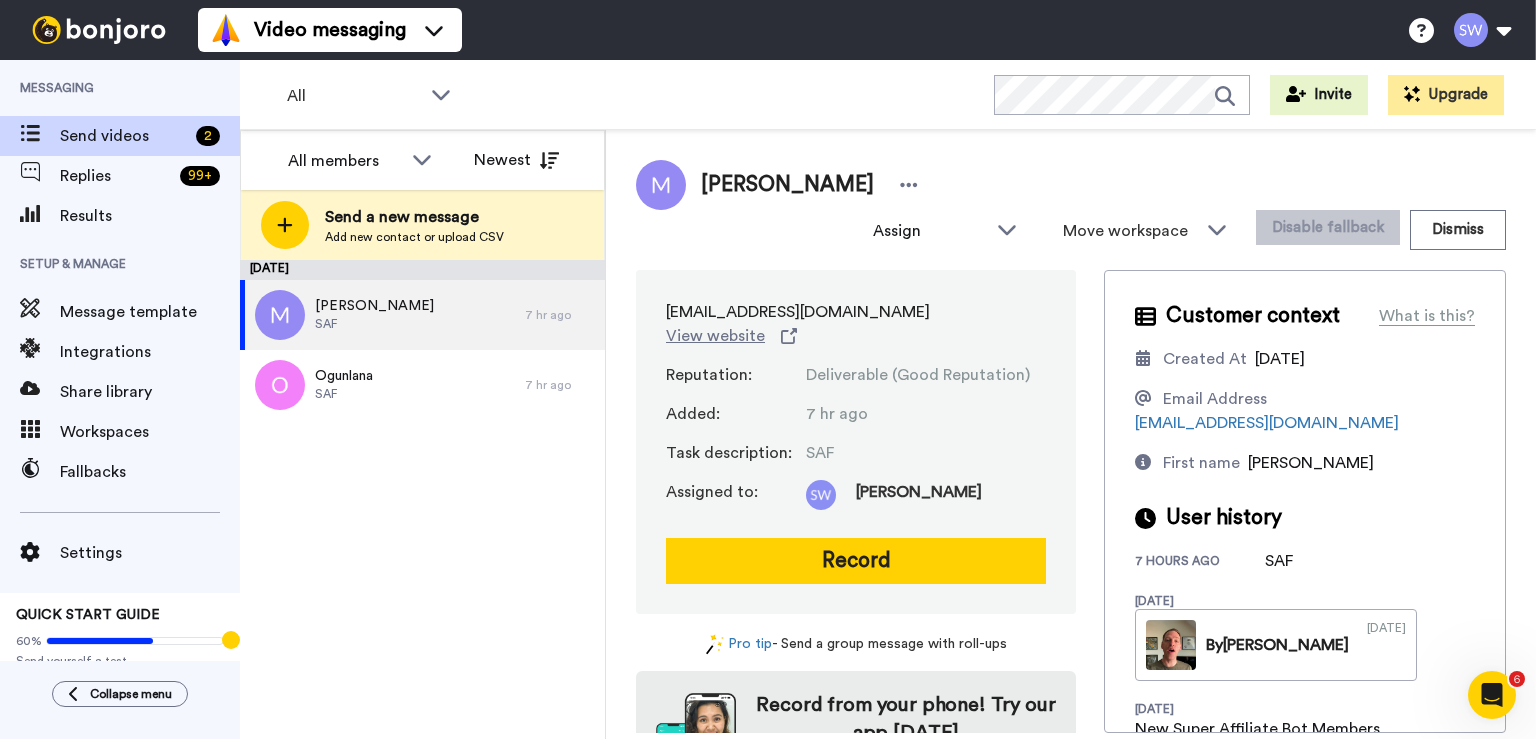 scroll, scrollTop: 0, scrollLeft: 0, axis: both 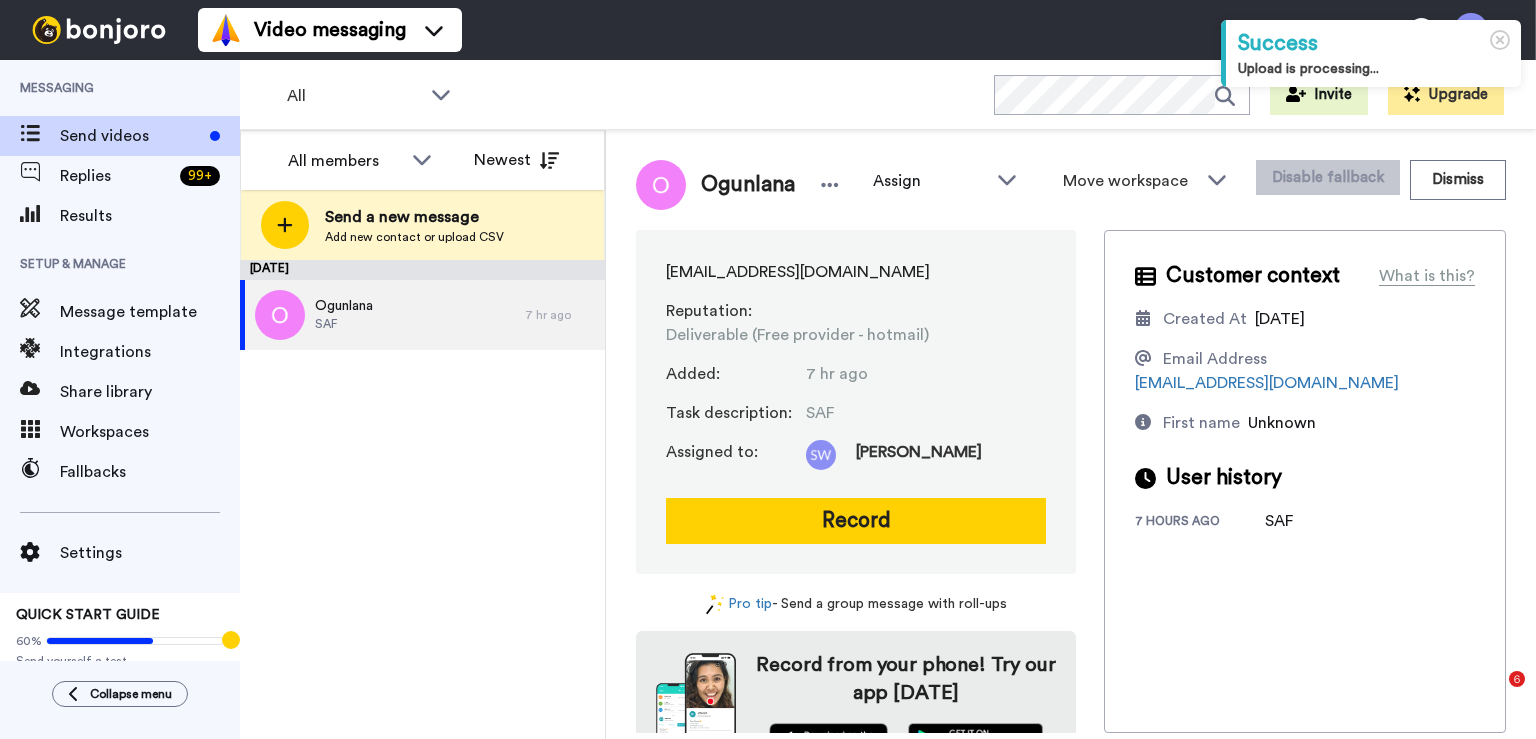 click on "Record" at bounding box center (856, 521) 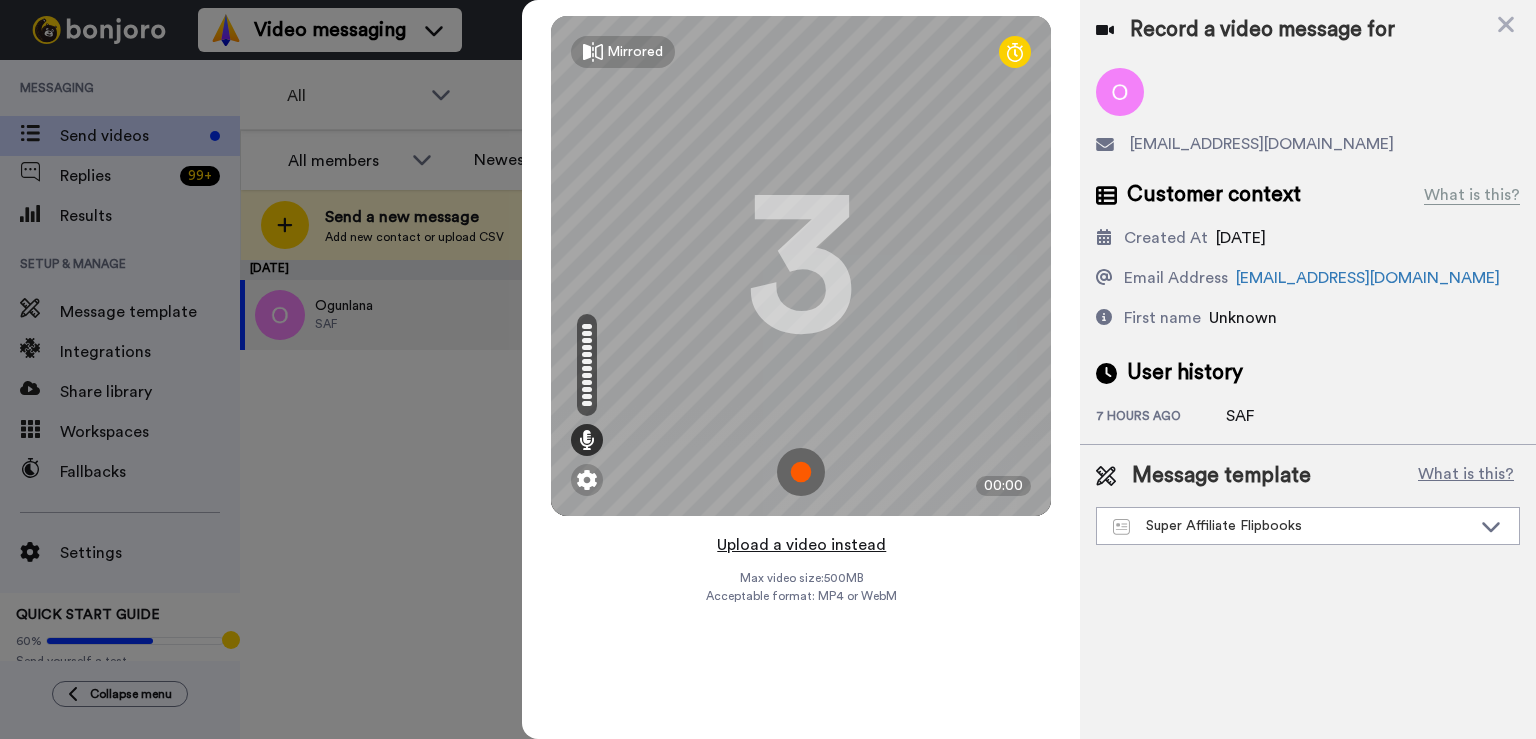 click on "Upload a video instead" at bounding box center [801, 545] 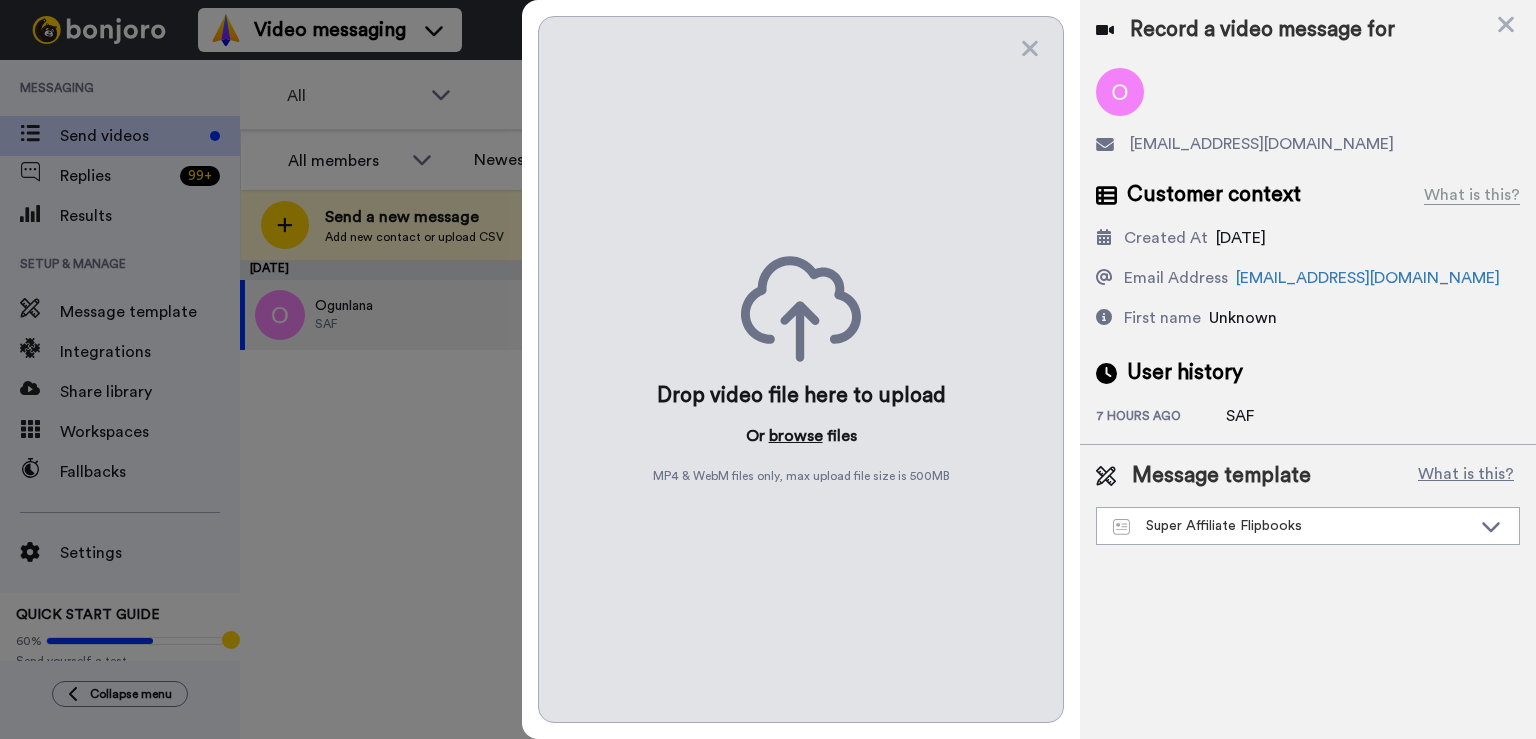 click on "browse" at bounding box center [796, 436] 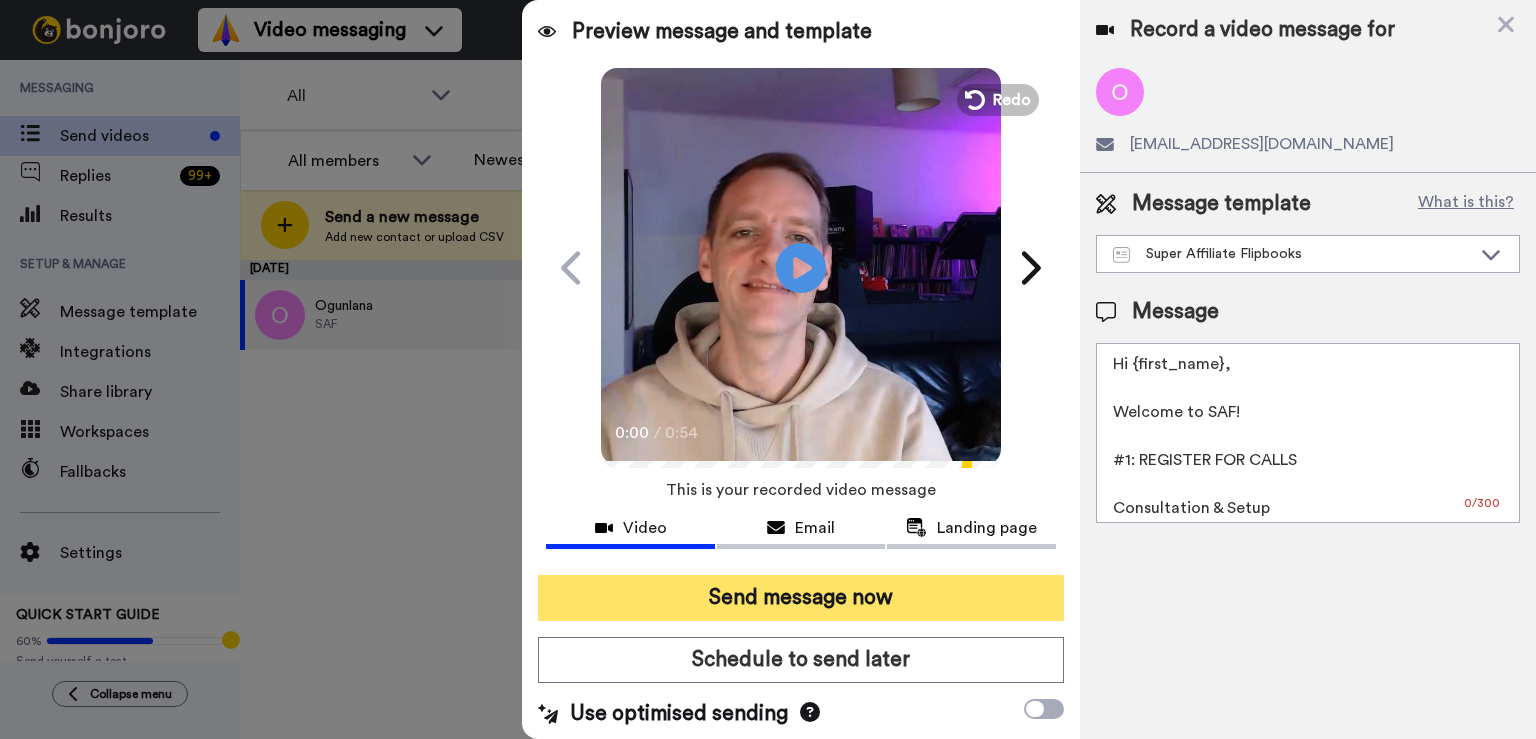 click on "Send message now" at bounding box center [801, 598] 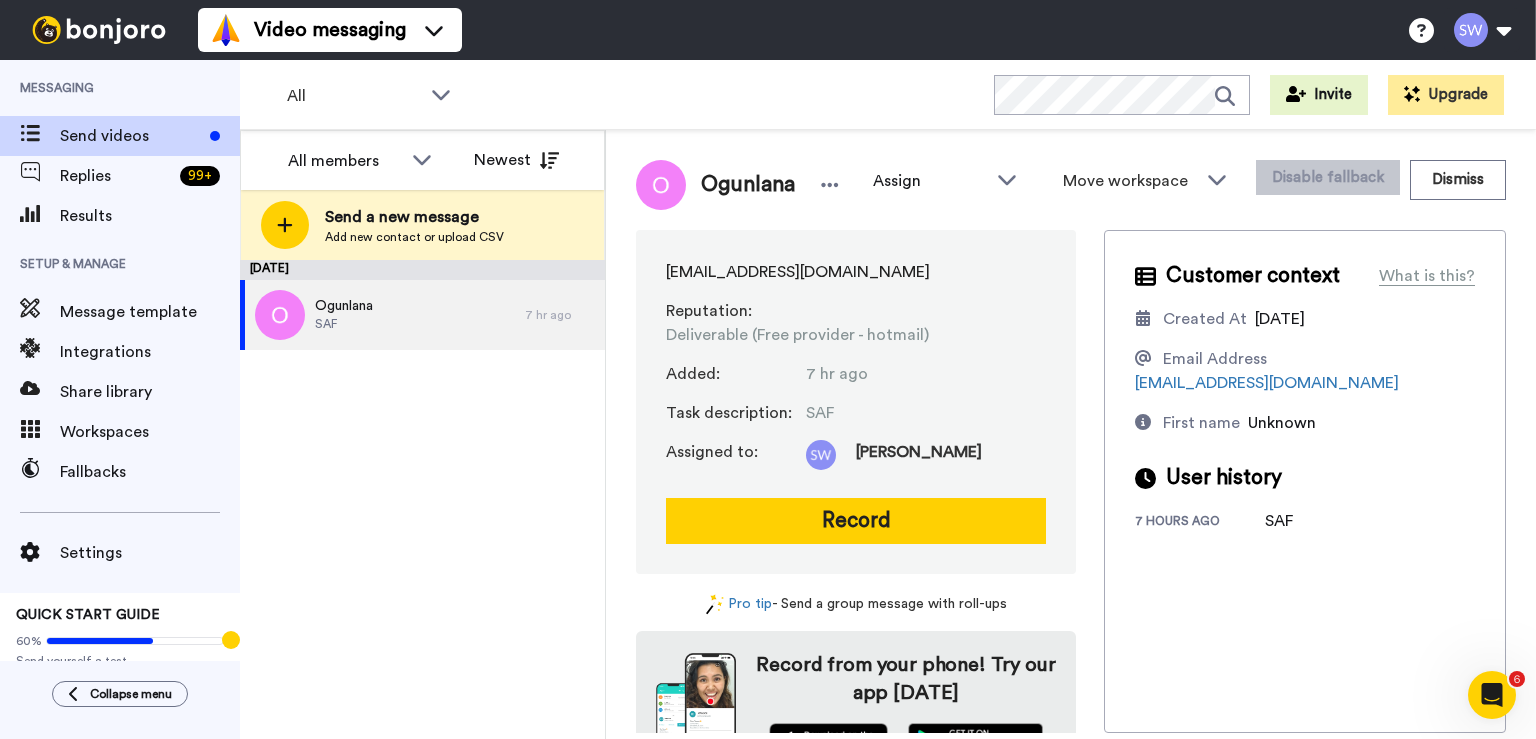 scroll, scrollTop: 0, scrollLeft: 0, axis: both 